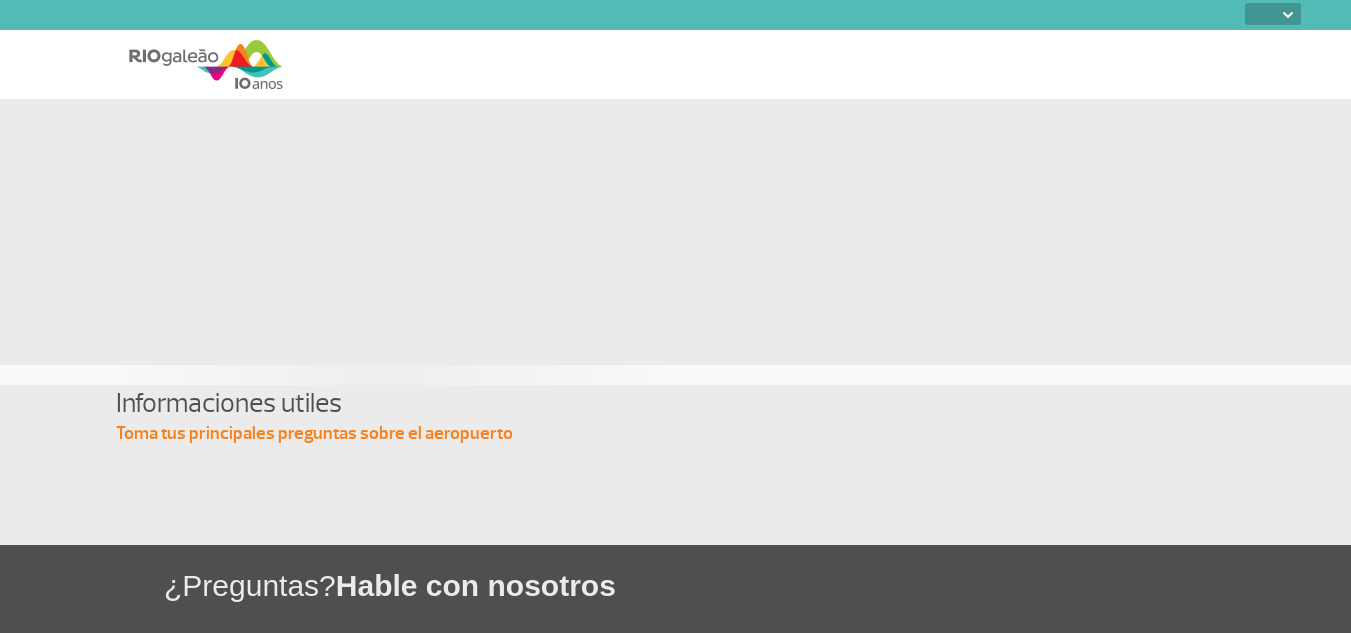 scroll, scrollTop: 0, scrollLeft: 0, axis: both 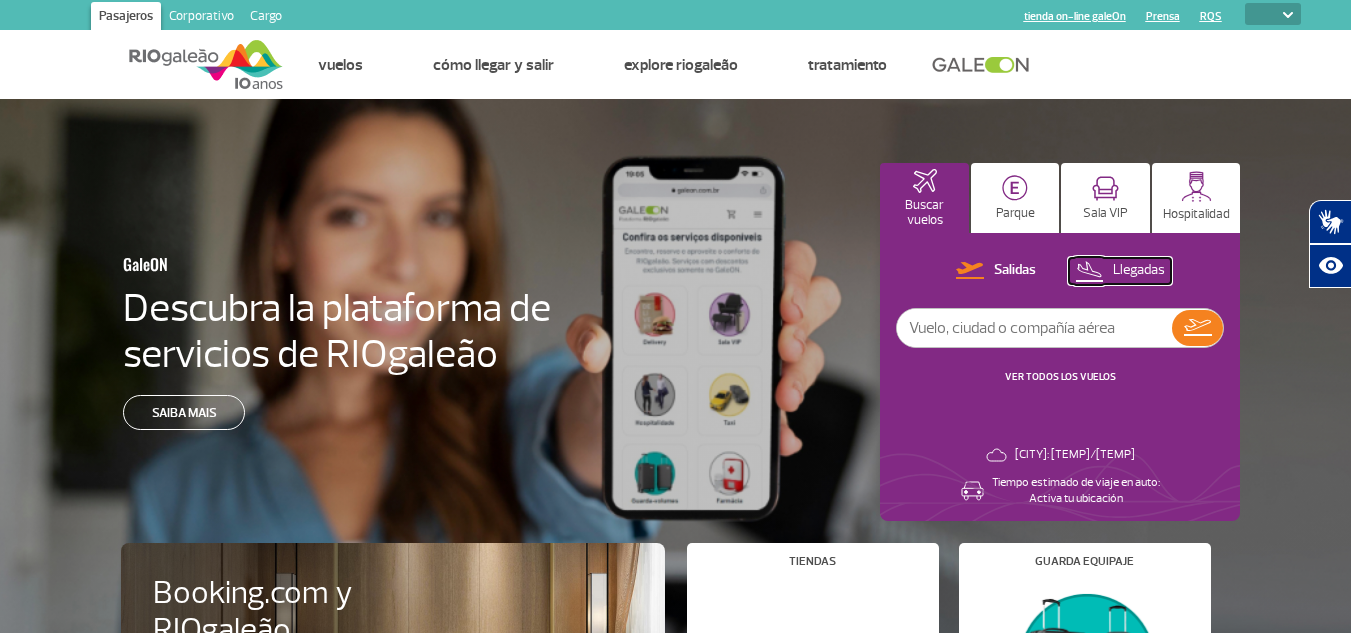 click at bounding box center (970, 270) 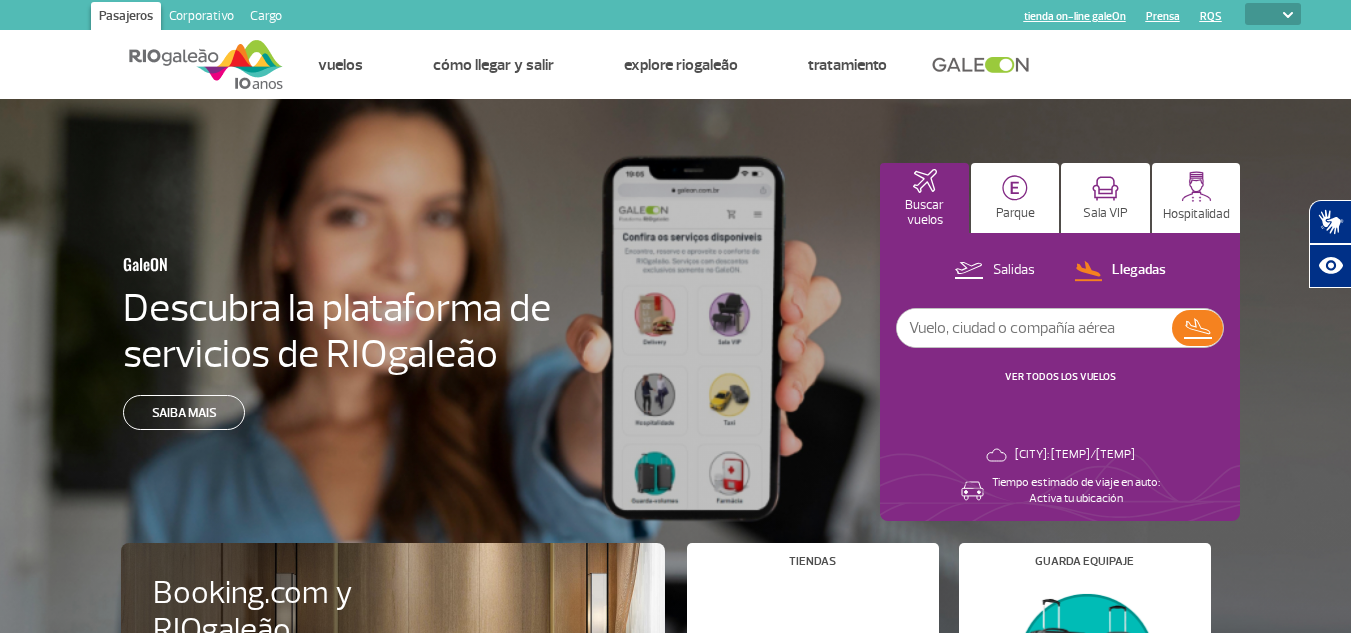 click at bounding box center (1034, 328) 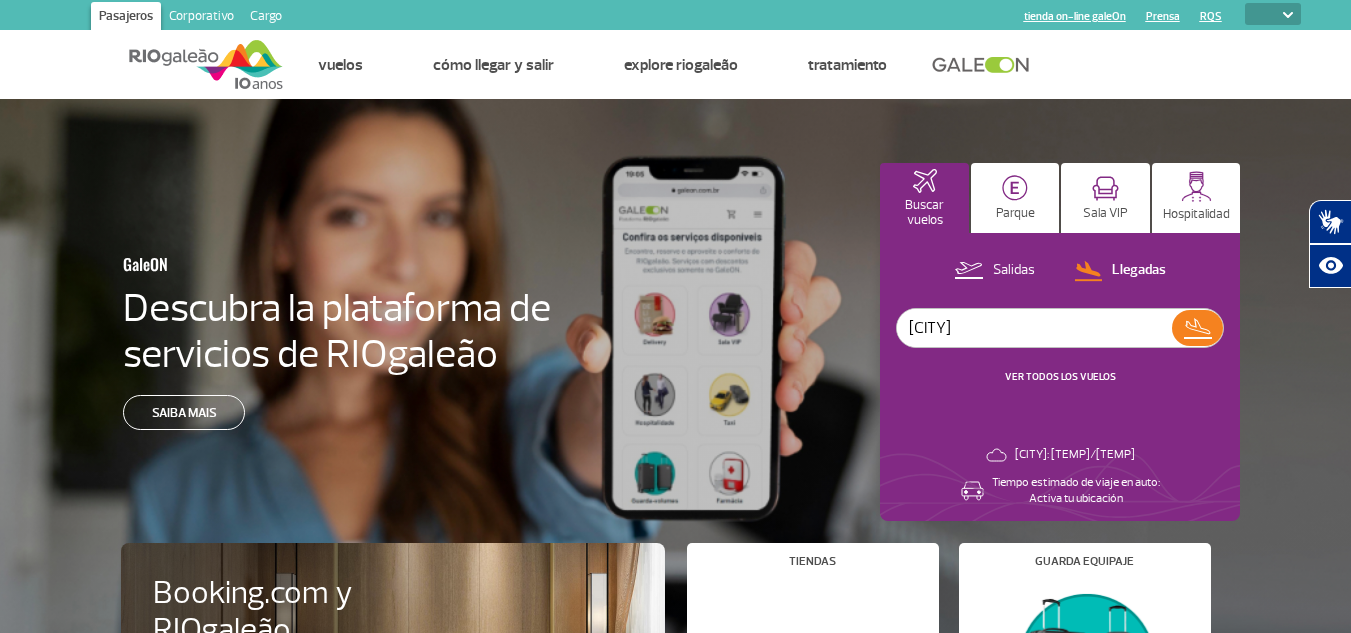 type on "[CITY]" 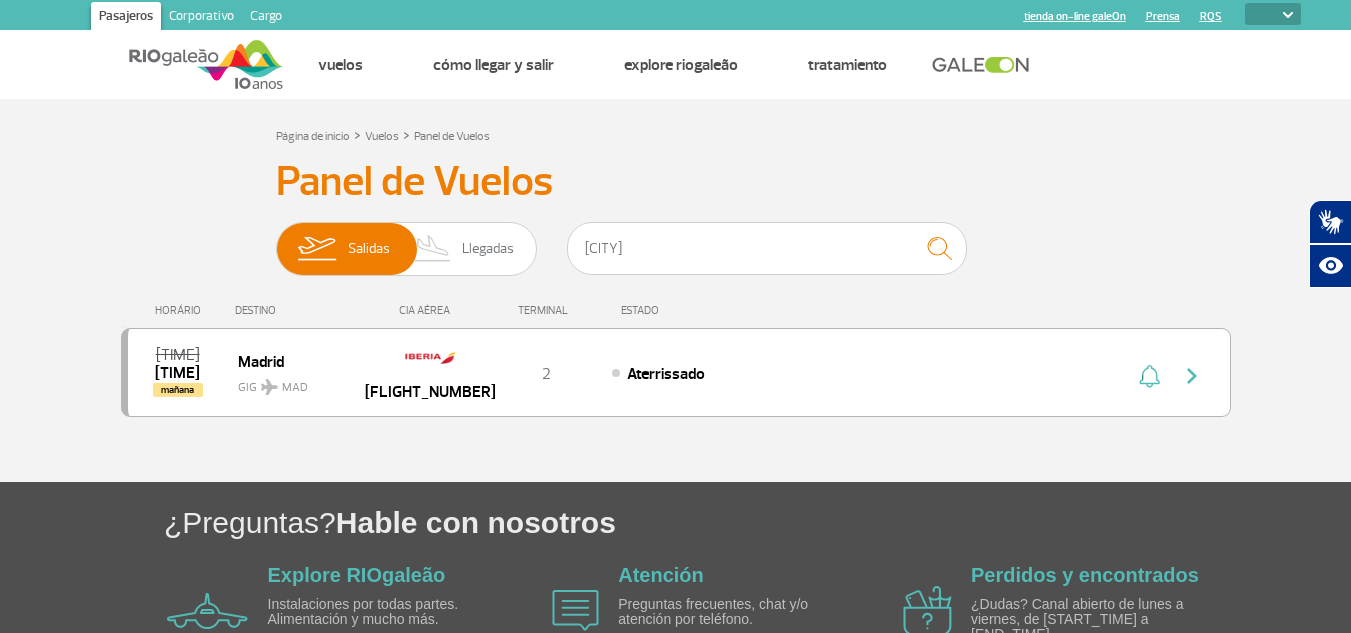 click on "Panel de Vuelos" at bounding box center (676, 182) 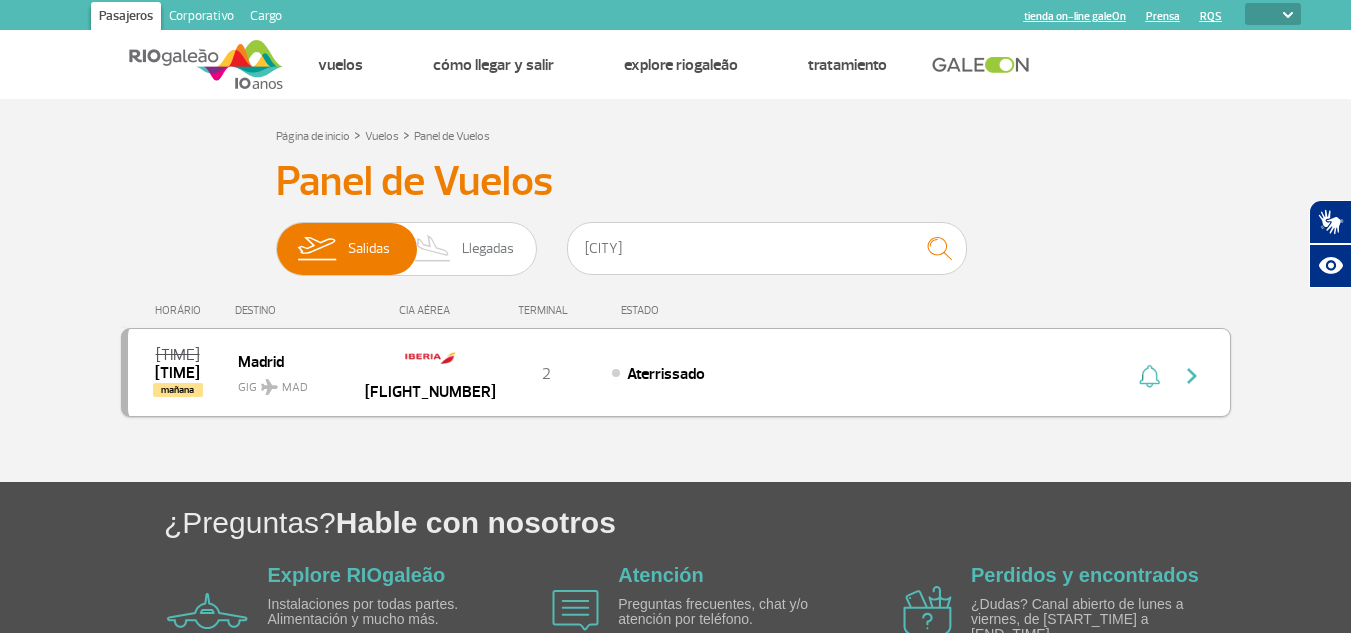 click on "Aterrissado" at bounding box center (666, 374) 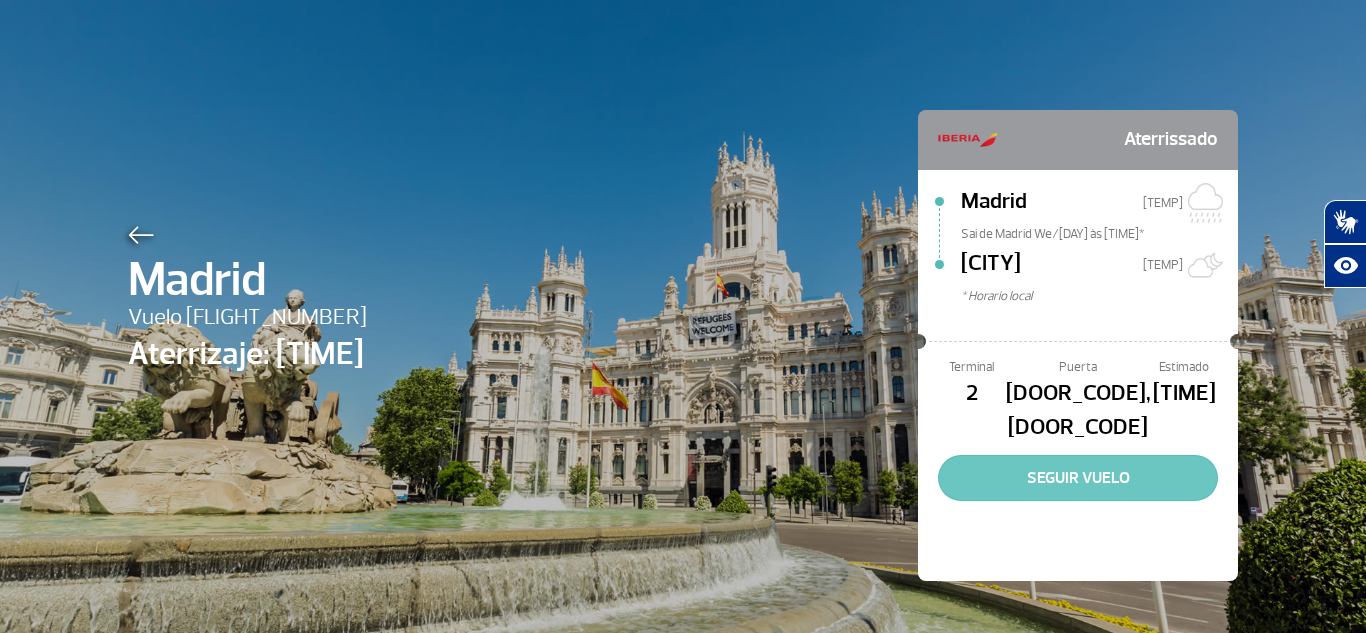 click on "SEGUIR VUELO" at bounding box center (1078, 478) 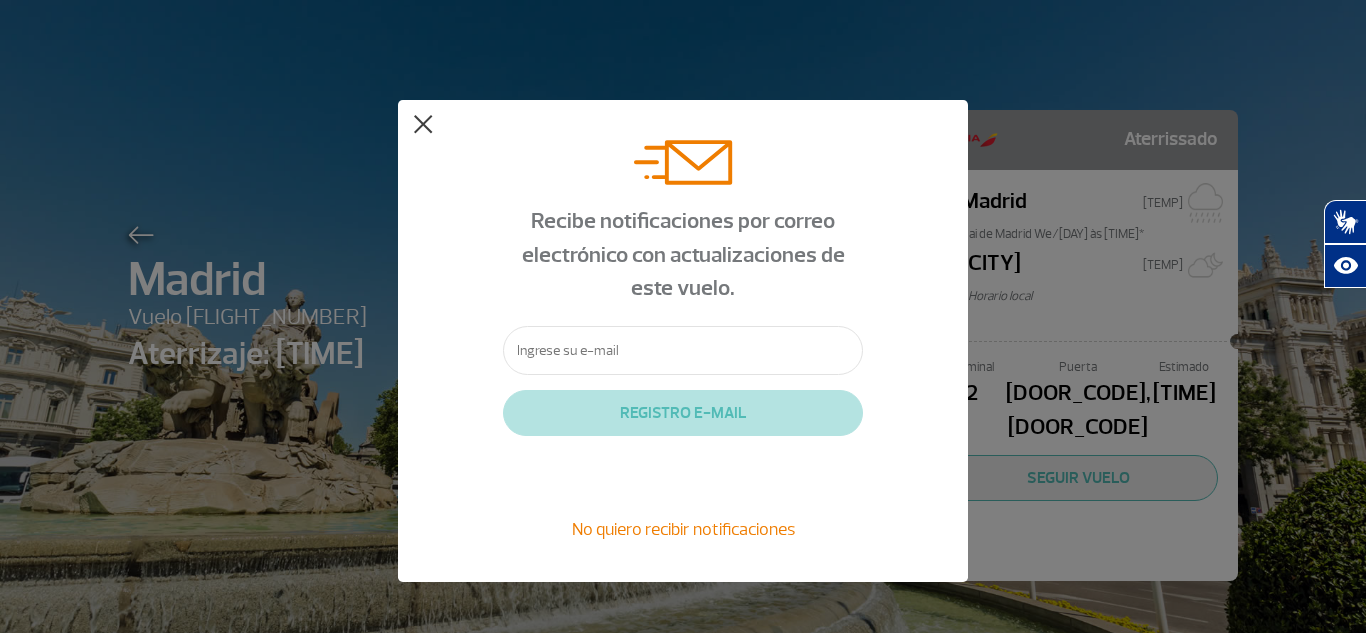 click at bounding box center [423, 125] 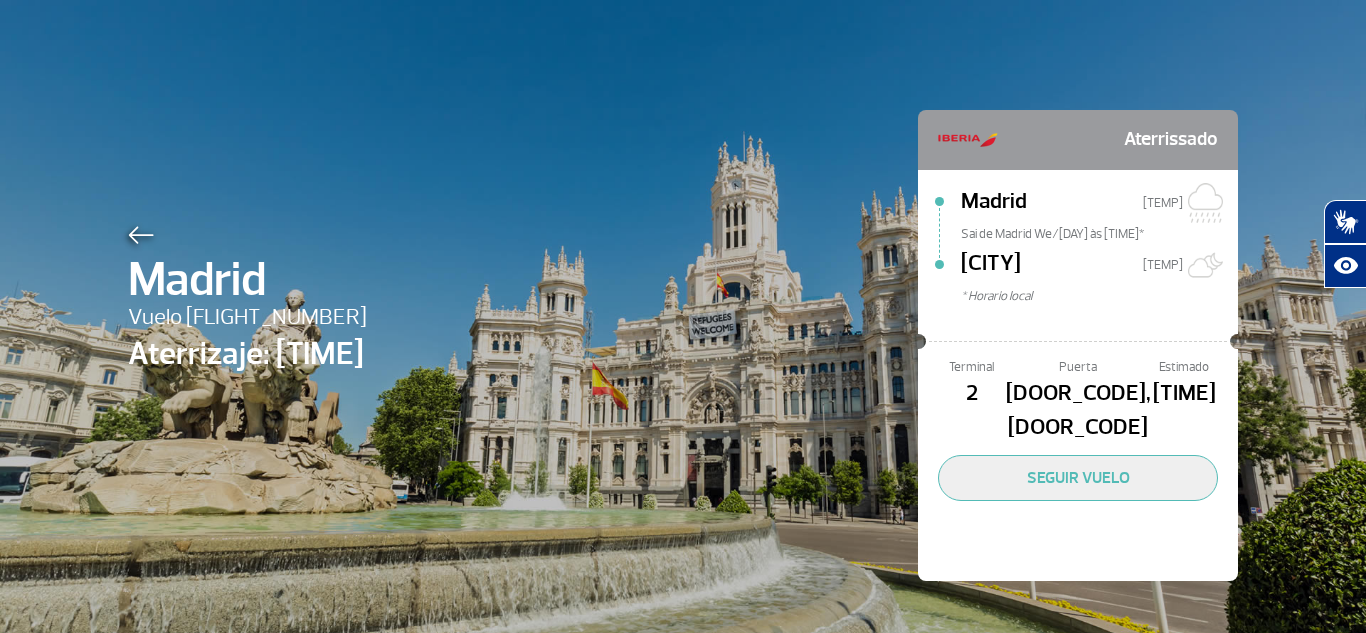 drag, startPoint x: 1302, startPoint y: 172, endPoint x: 1225, endPoint y: 166, distance: 77.23341 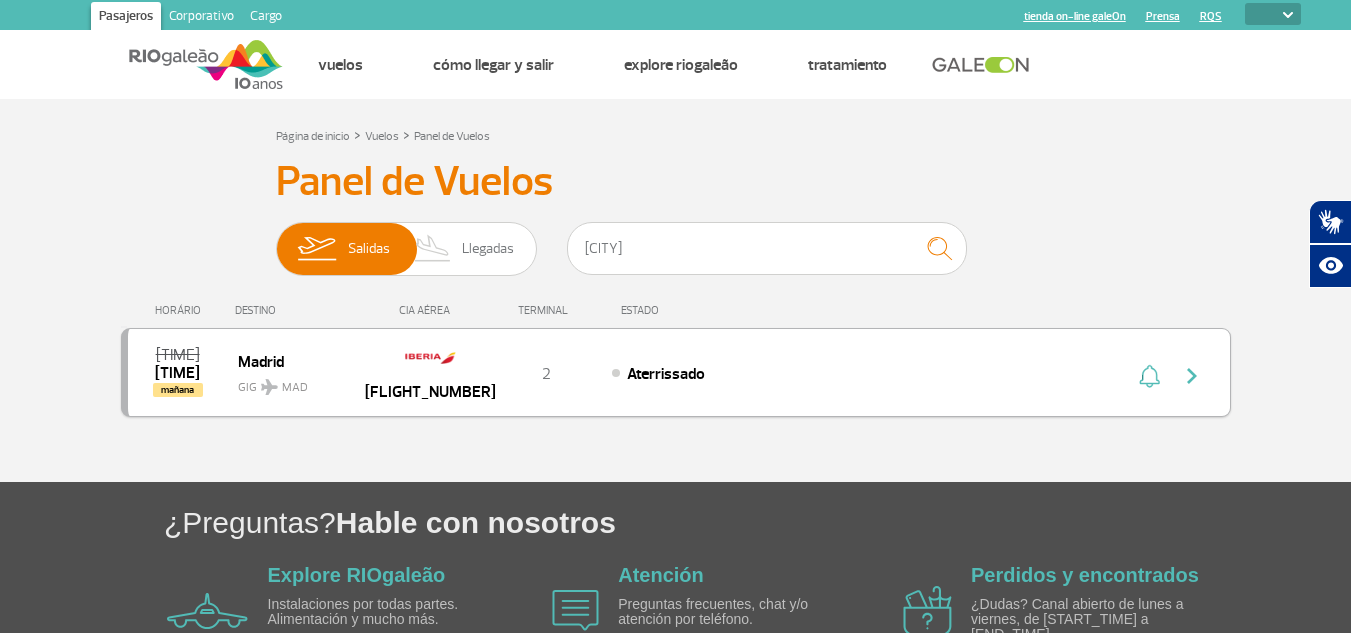 click on "MAD" at bounding box center (295, 388) 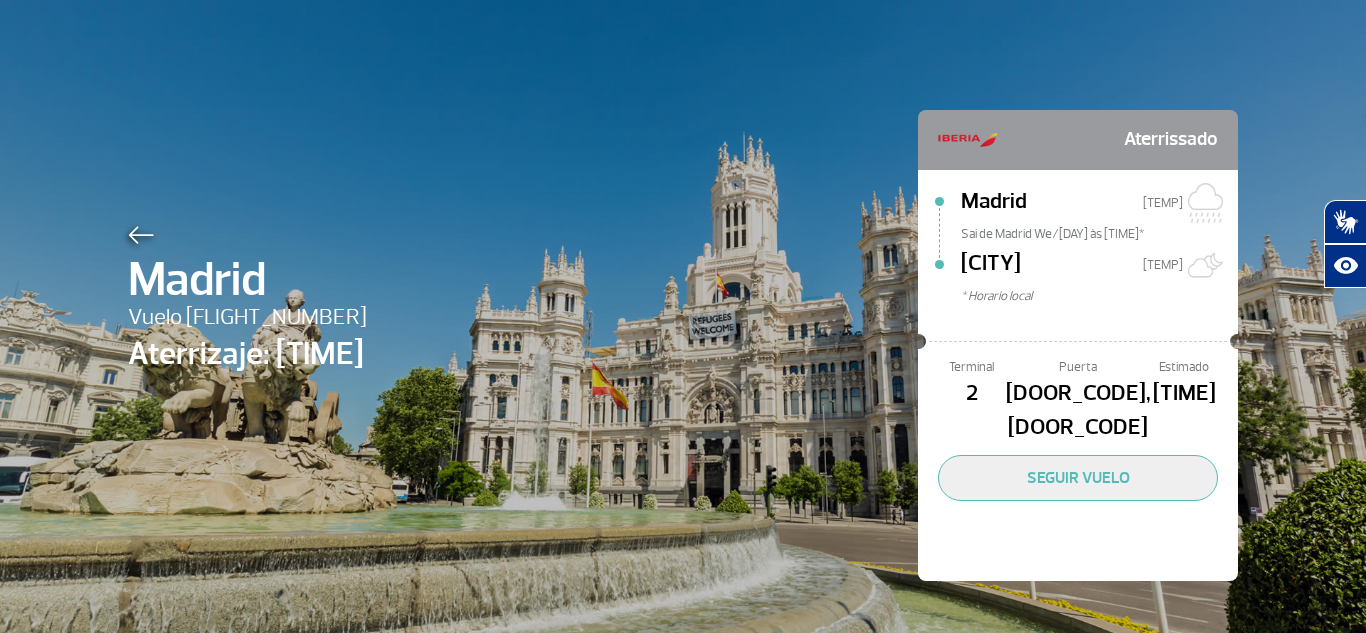 click on "Aterrizaje: [TIME]" at bounding box center [247, 354] 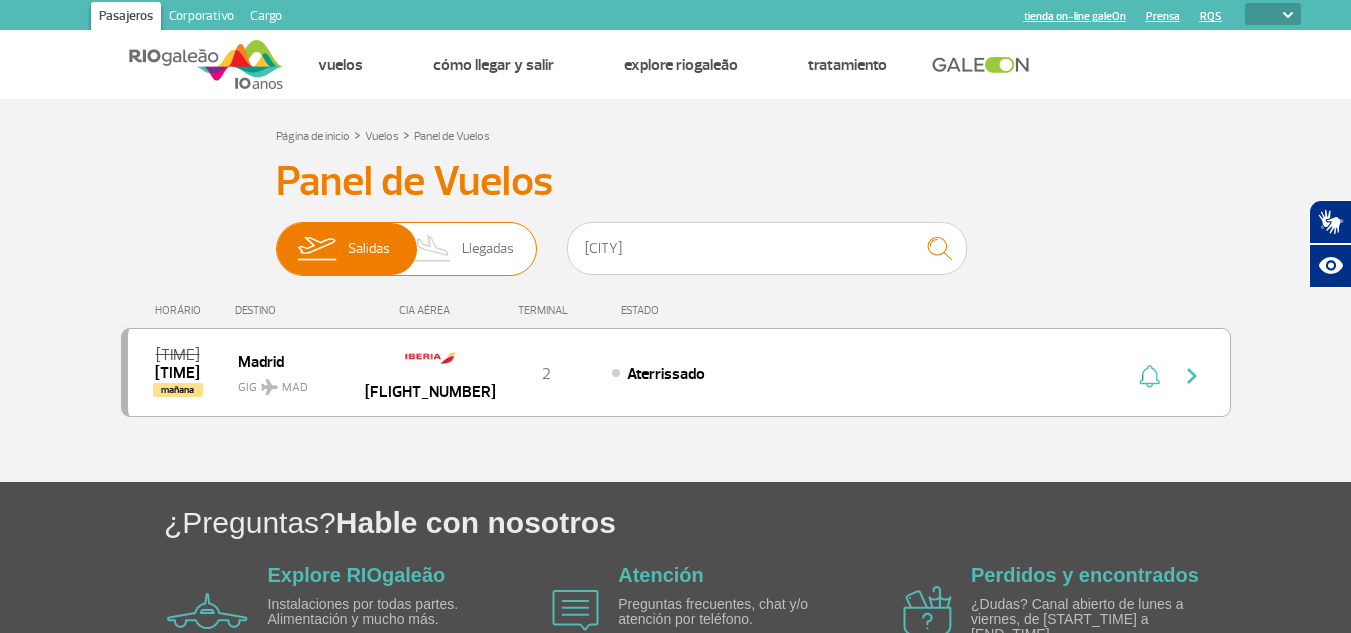 click on "Llegadas" at bounding box center (488, 249) 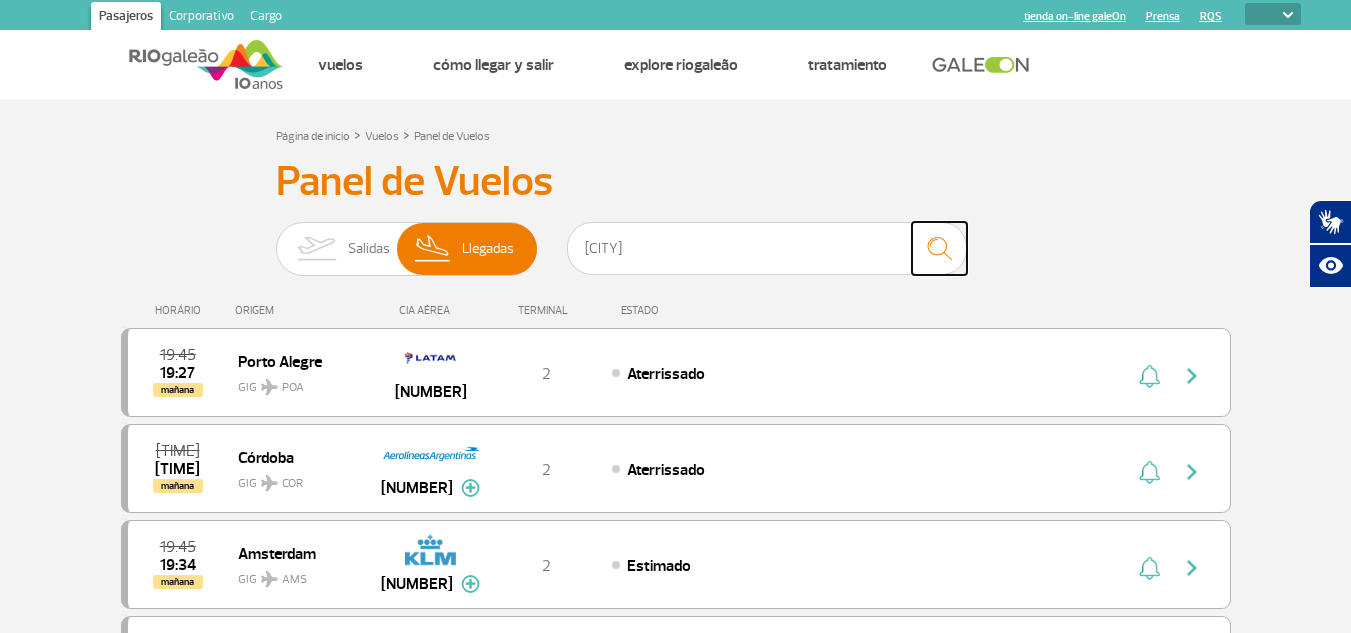 click at bounding box center (939, 248) 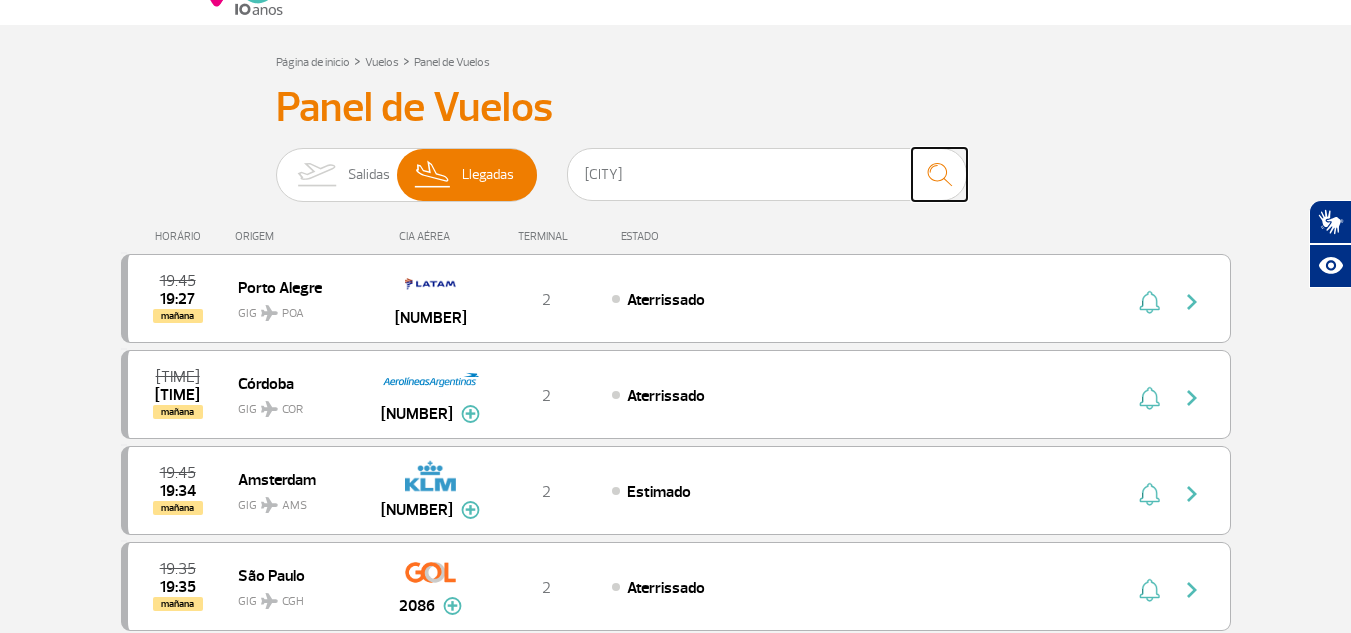 scroll, scrollTop: 0, scrollLeft: 0, axis: both 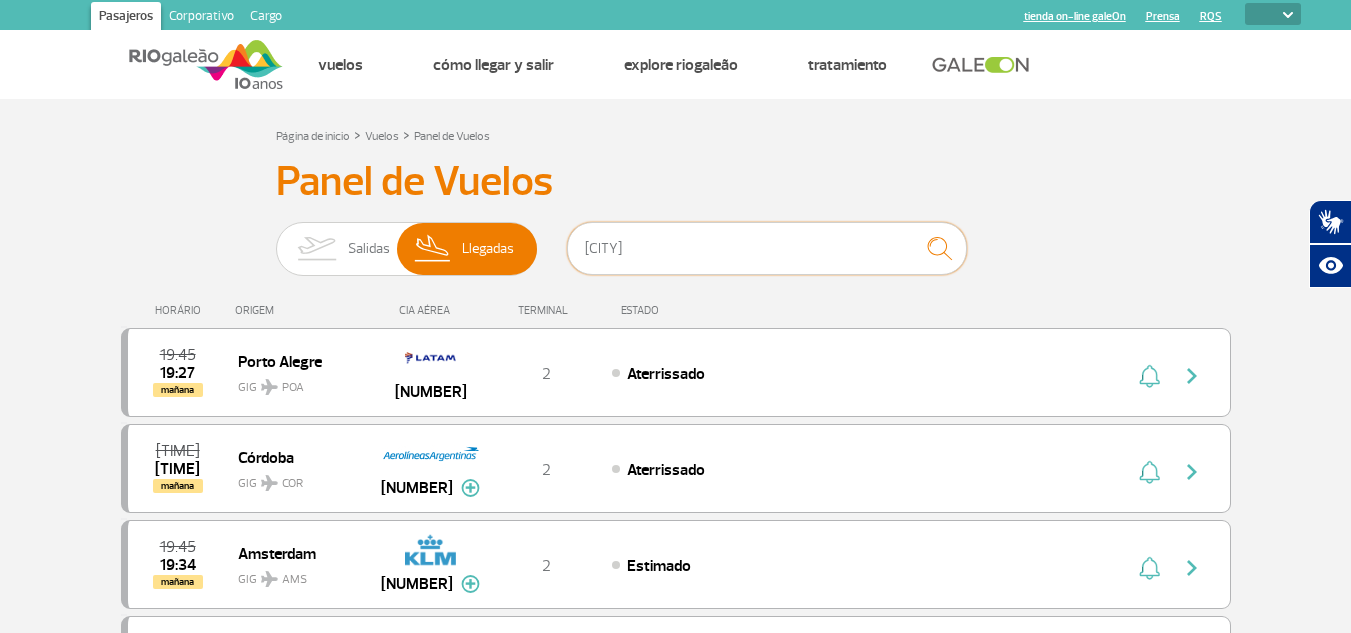 click on "[CITY]" at bounding box center (767, 248) 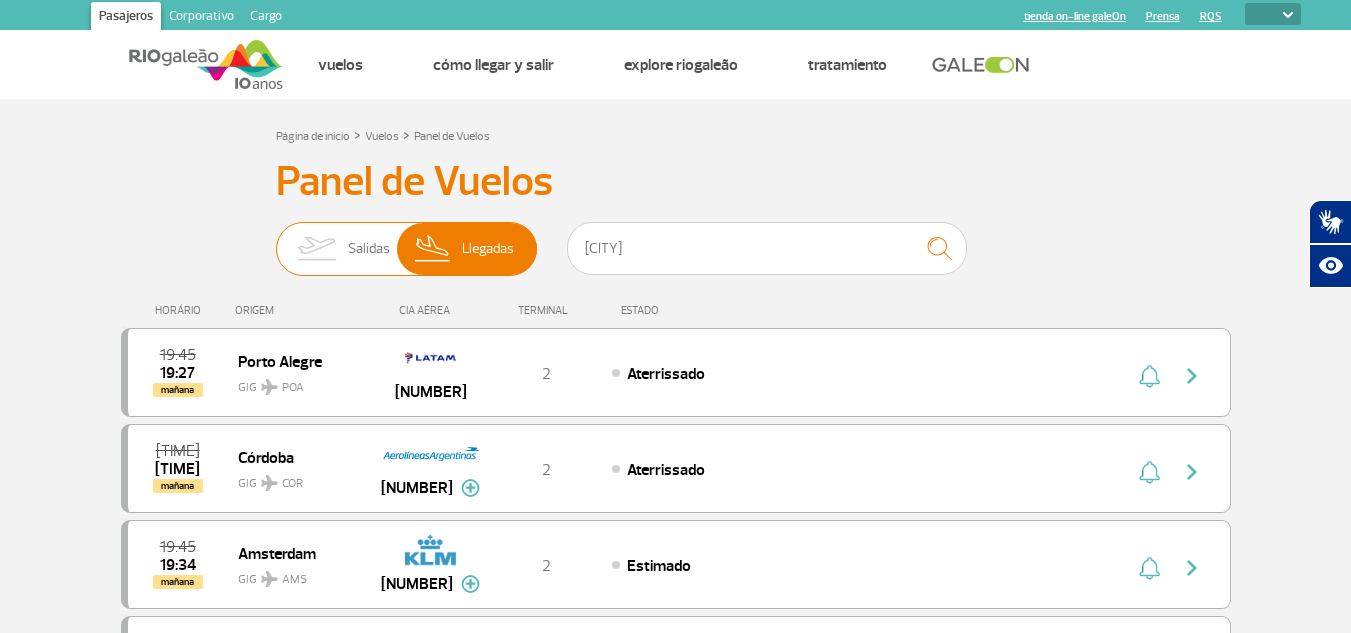 click on "Salidas" at bounding box center (369, 249) 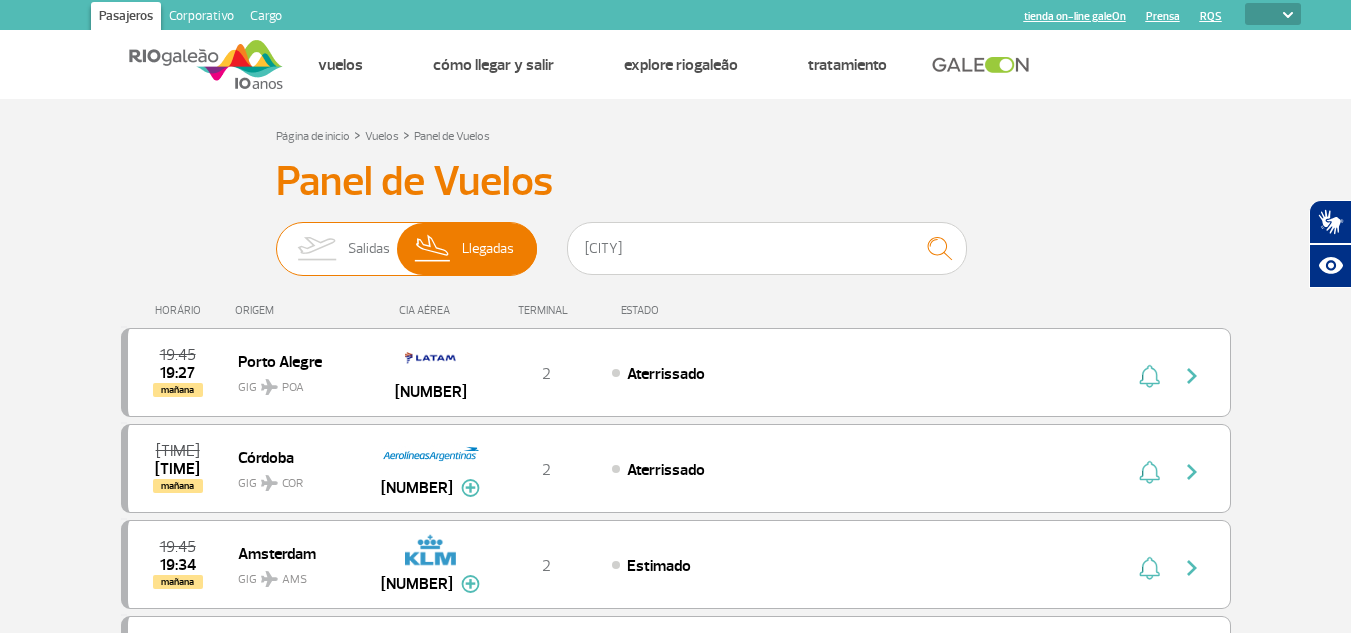 click on "Salidas   Llegadas" at bounding box center (276, 239) 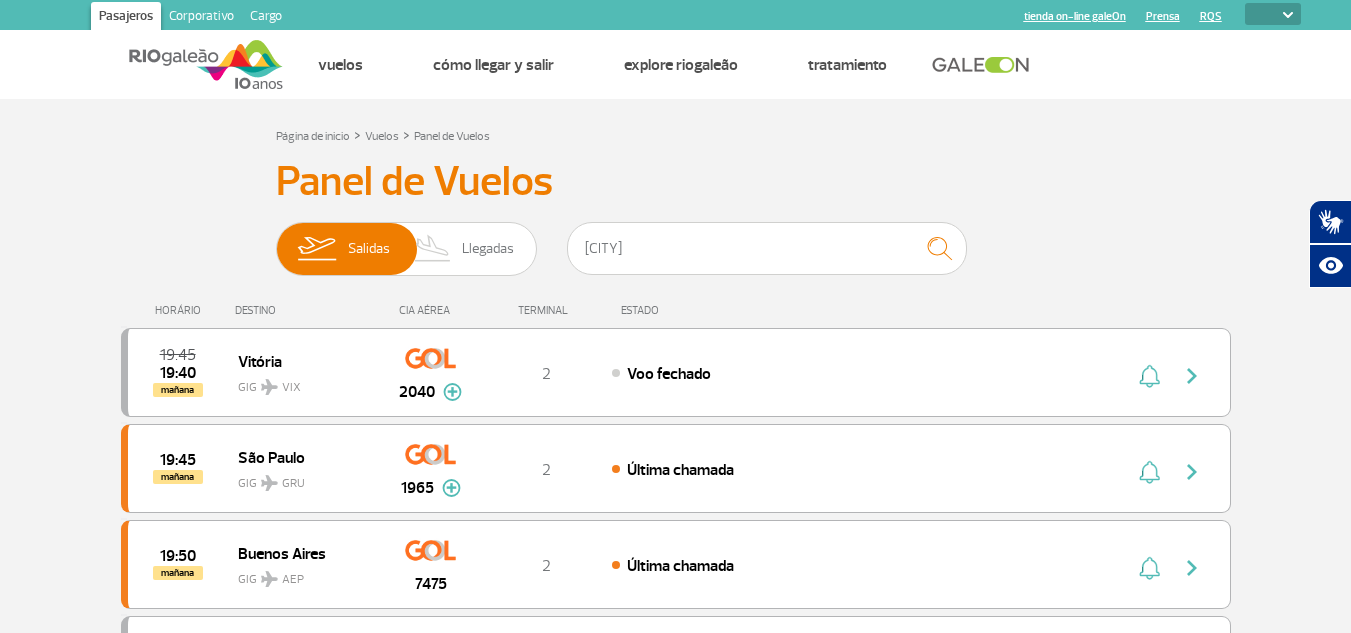 click on "PT   ENG   ESP" at bounding box center [1273, 14] 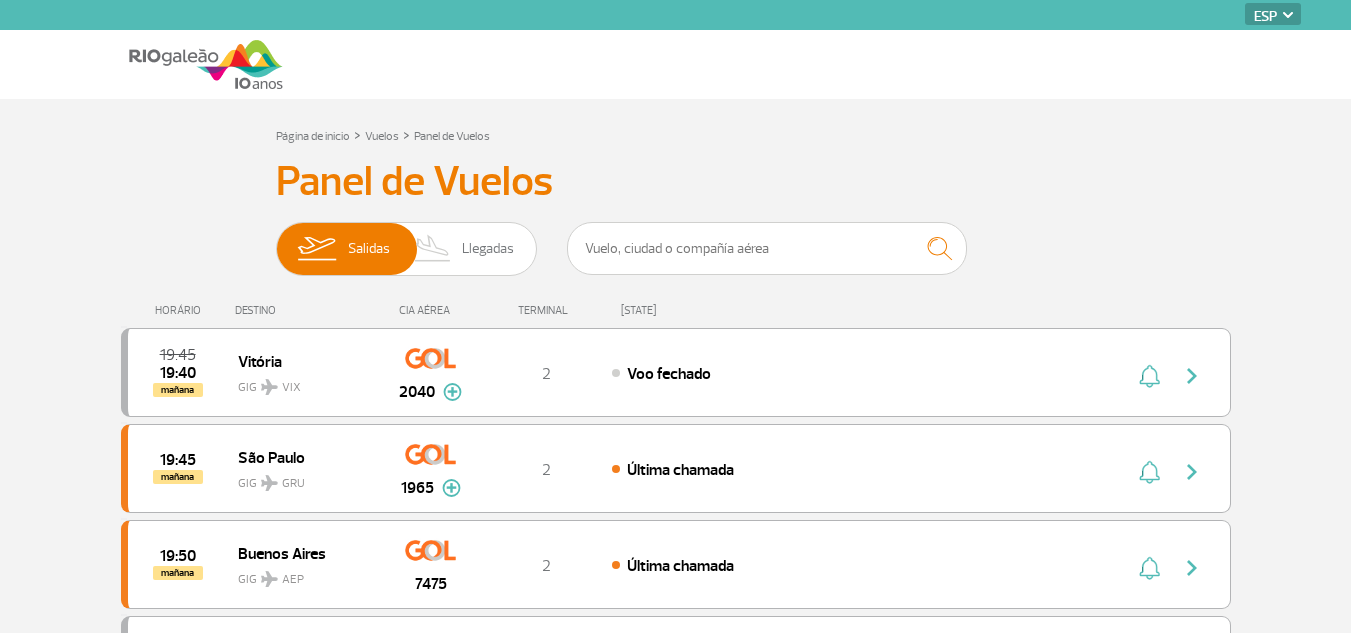 scroll, scrollTop: 0, scrollLeft: 0, axis: both 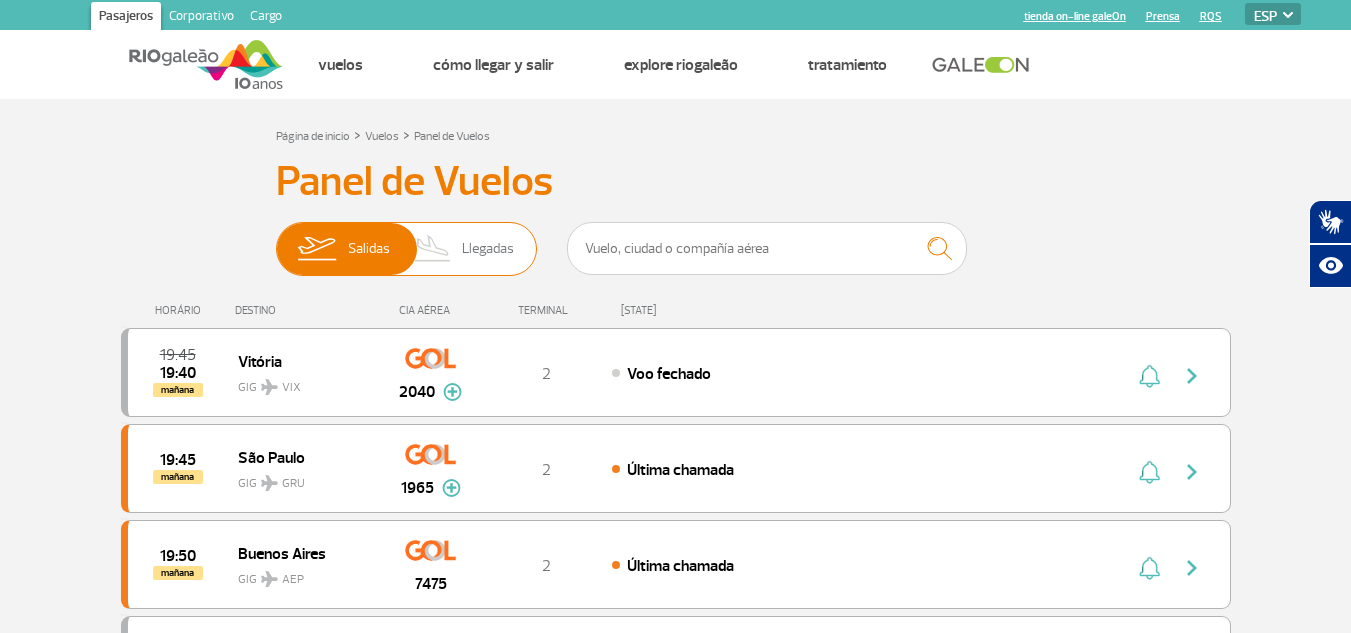click on "Llegadas" at bounding box center (488, 249) 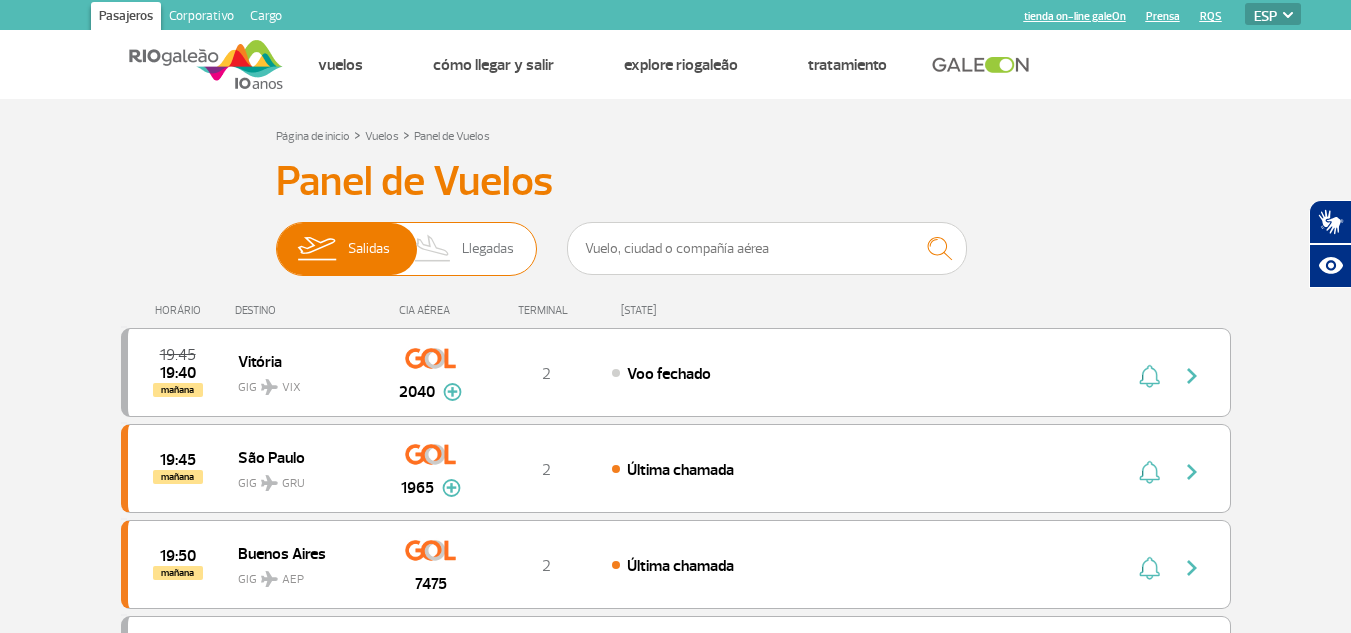 click on "Salidas   Llegadas" at bounding box center (276, 239) 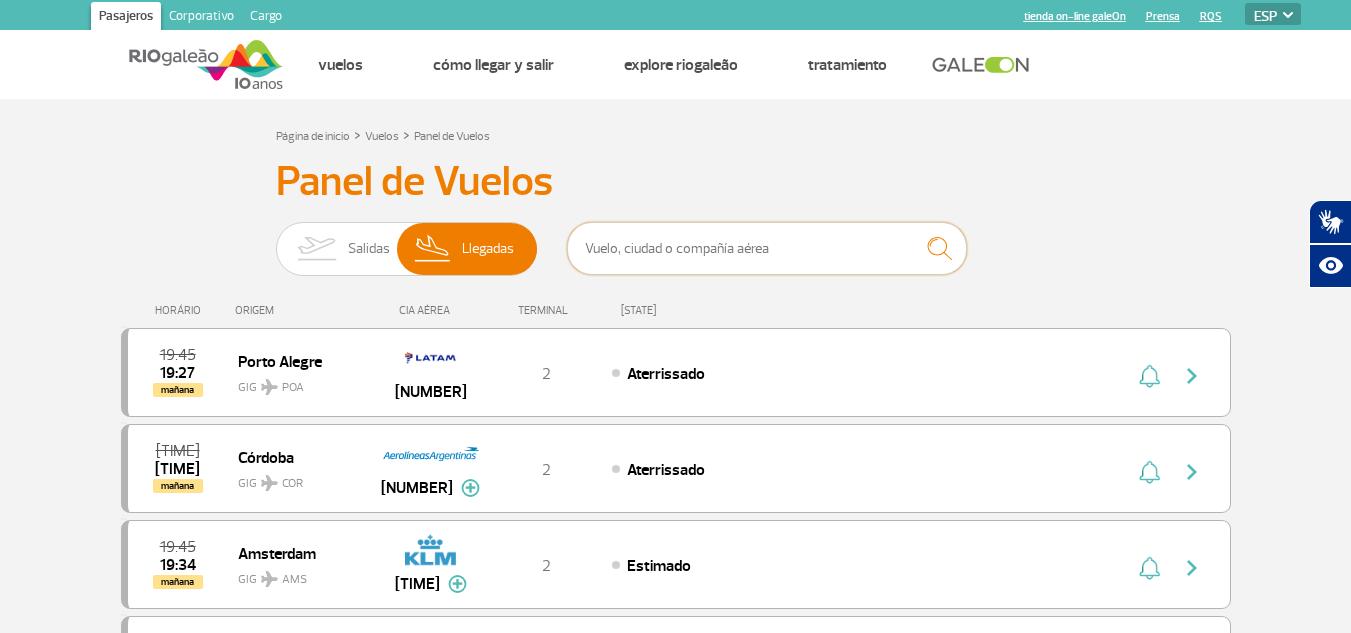 click at bounding box center (767, 248) 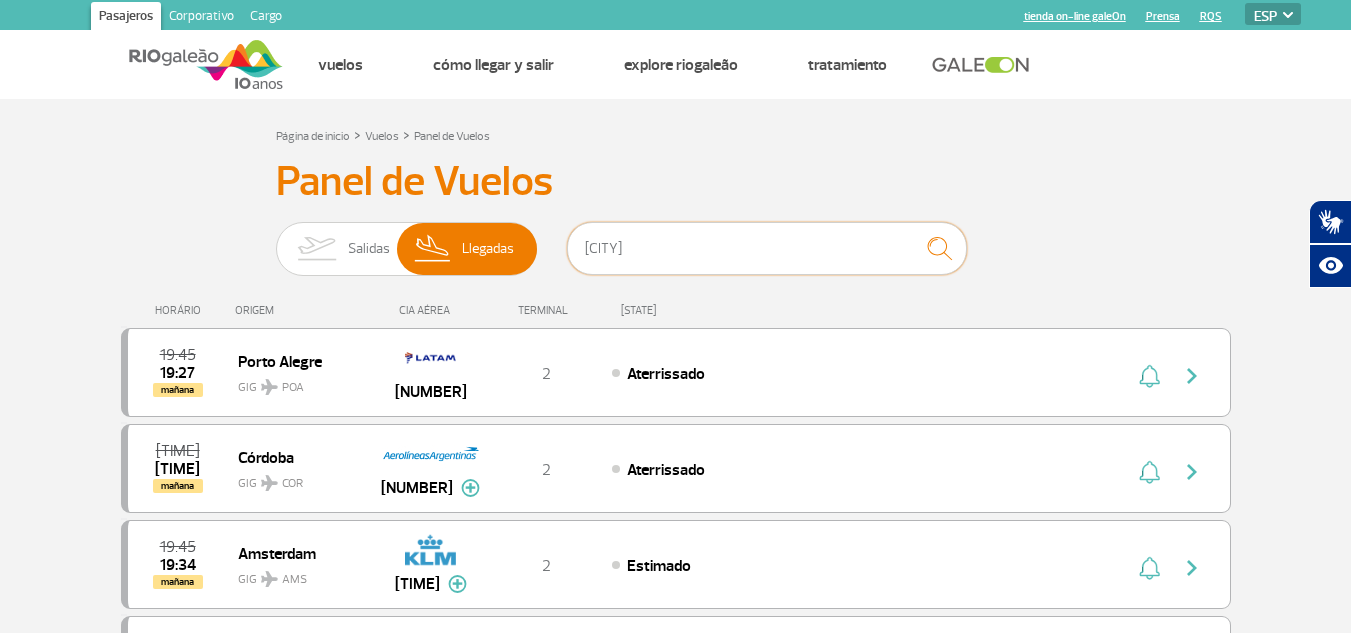 type on "[CITY]" 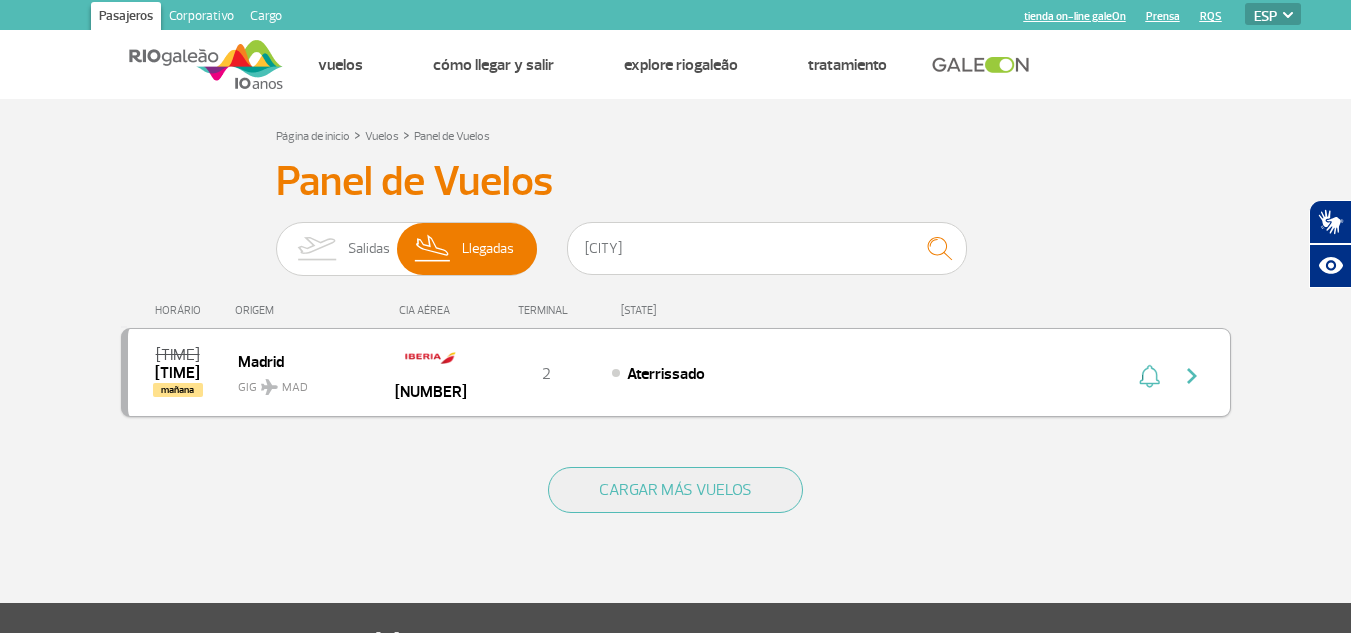 click on "[FLIGHT_NUMBER]" at bounding box center [431, 392] 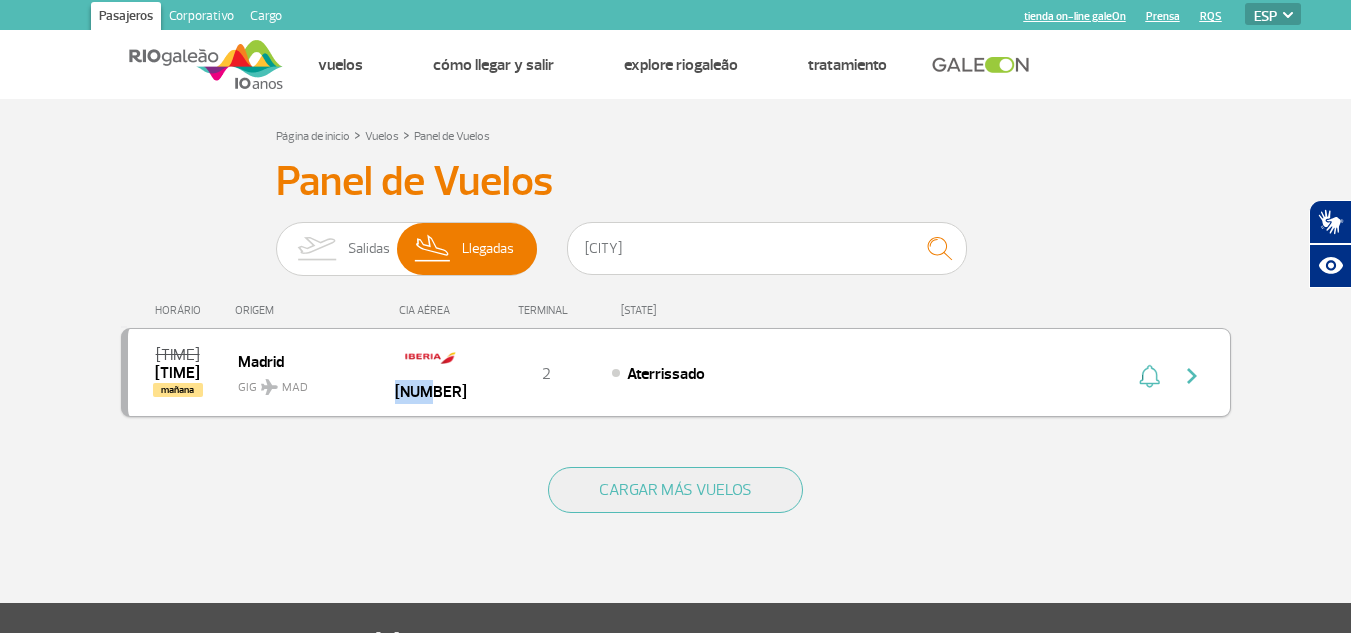 click on "[FLIGHT_NUMBER]" at bounding box center [431, 392] 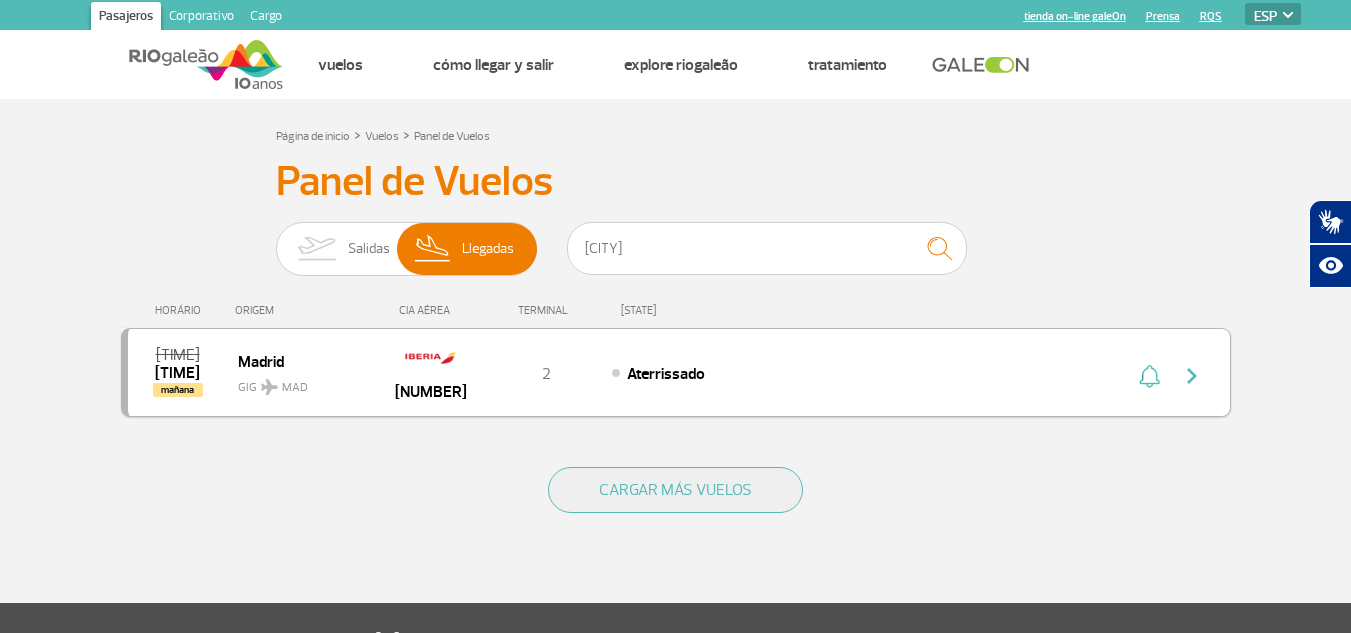 click on "MAD" at bounding box center (295, 388) 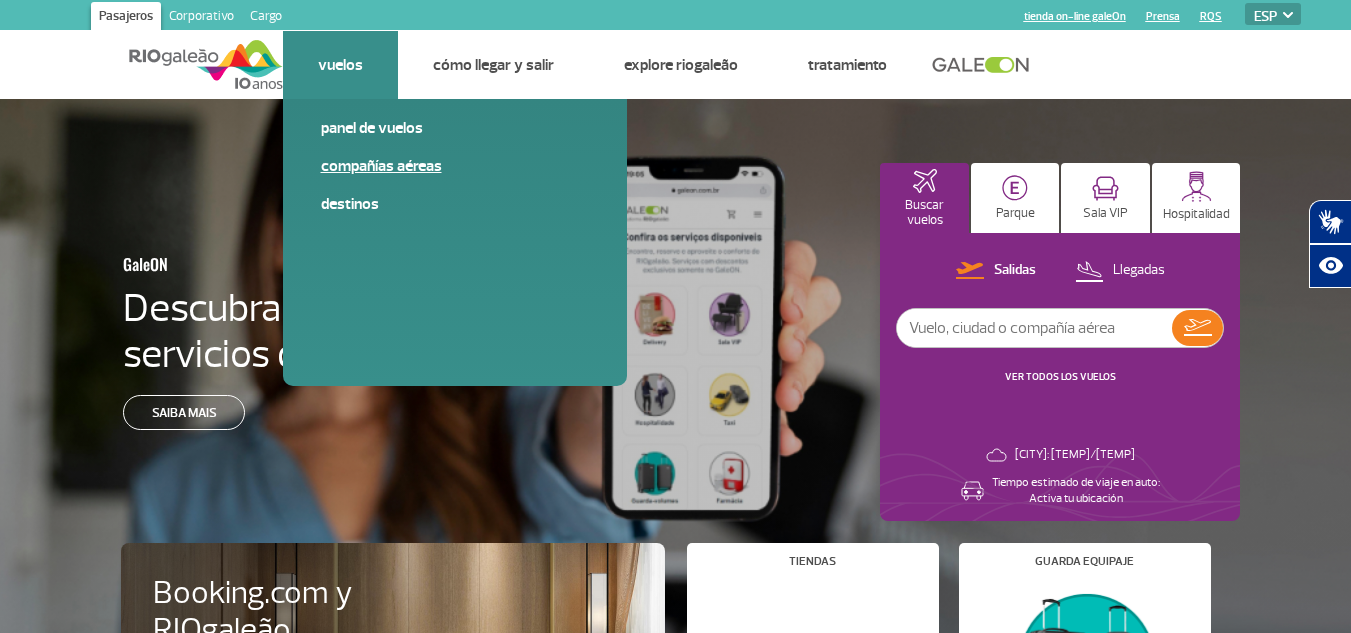 click on "Compañías aéreas" at bounding box center (0, 0) 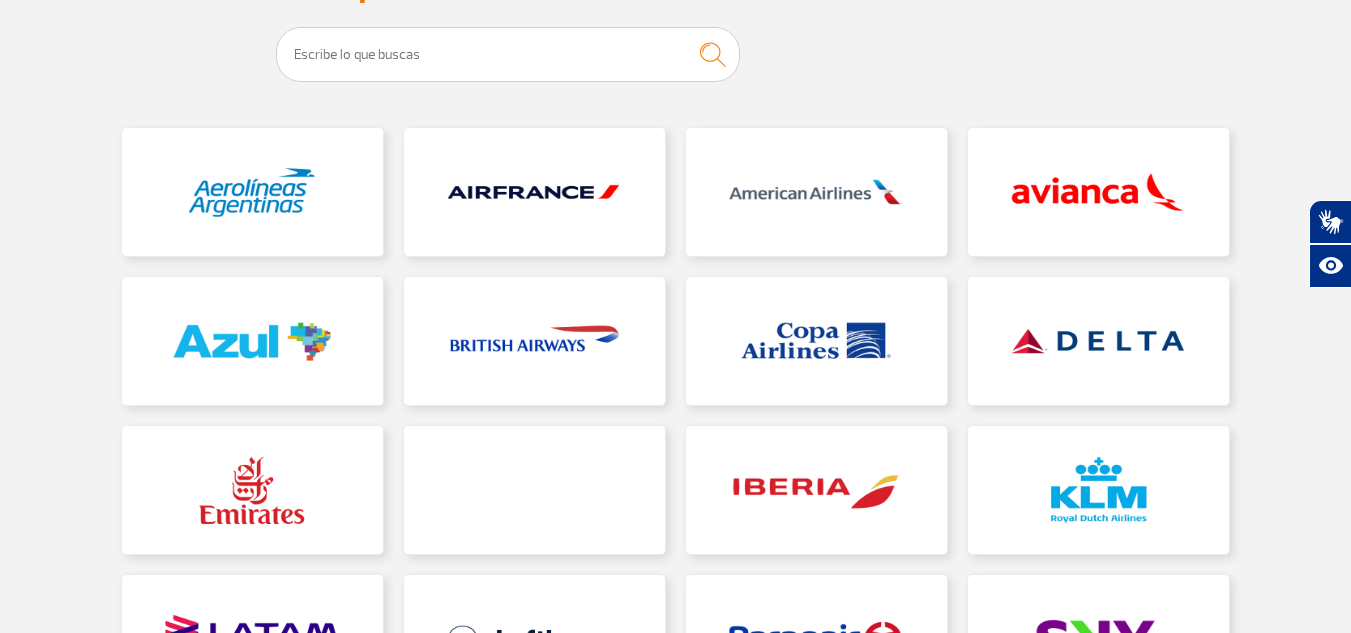 scroll, scrollTop: 300, scrollLeft: 0, axis: vertical 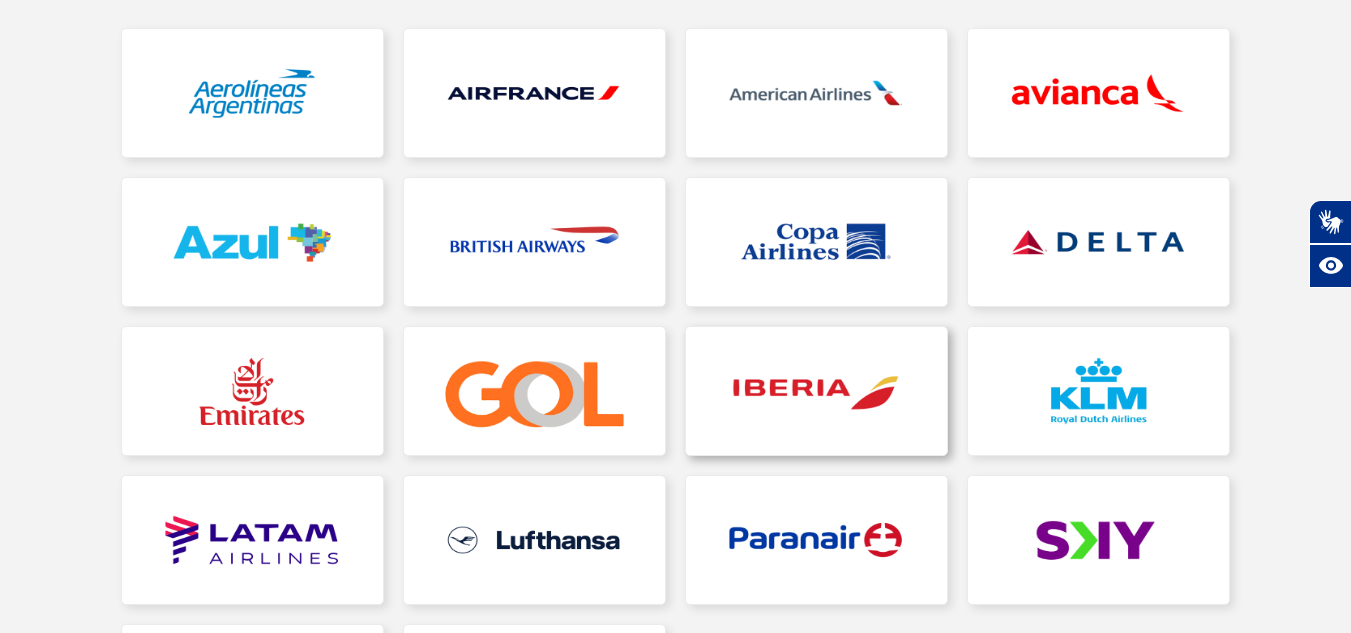 click at bounding box center (252, 93) 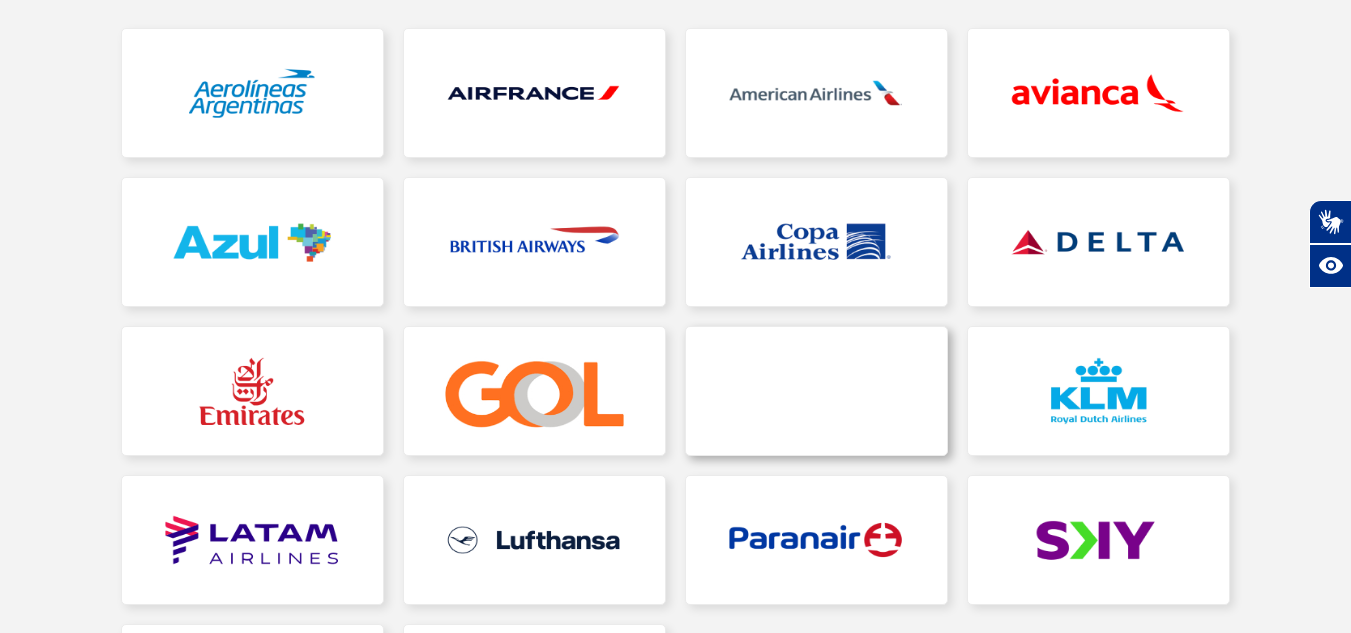 scroll, scrollTop: 0, scrollLeft: 0, axis: both 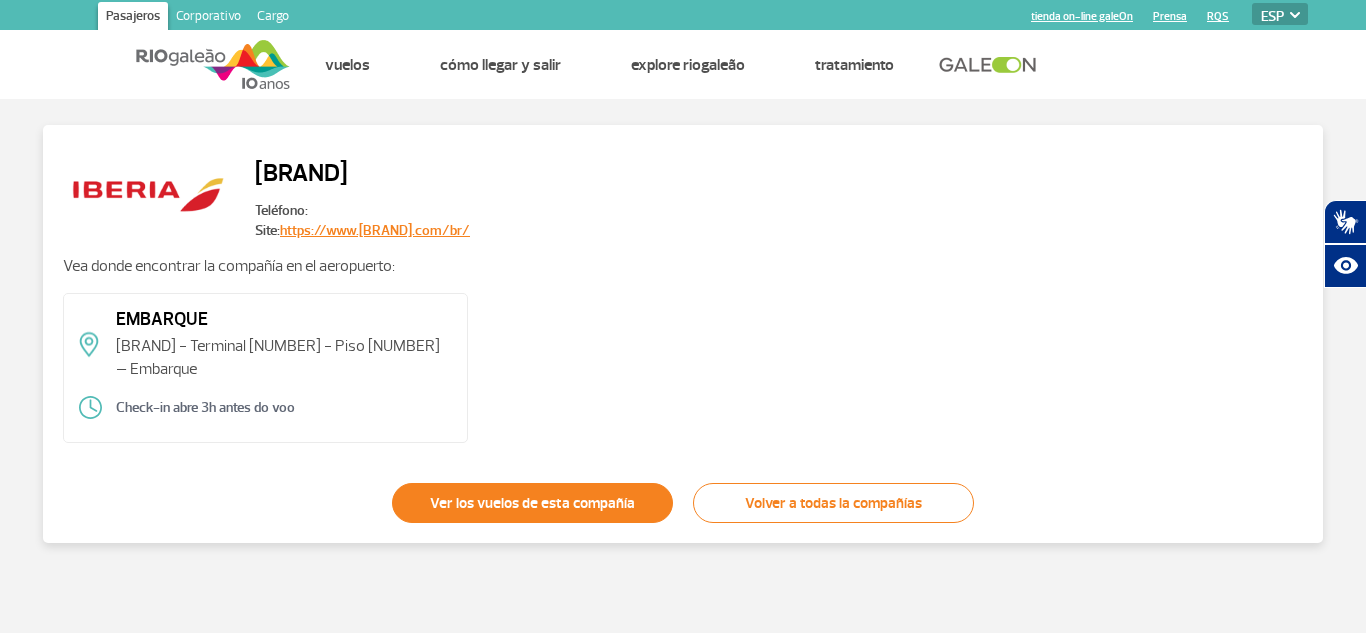 click on "Ver los vuelos de esta compañía" at bounding box center (532, 503) 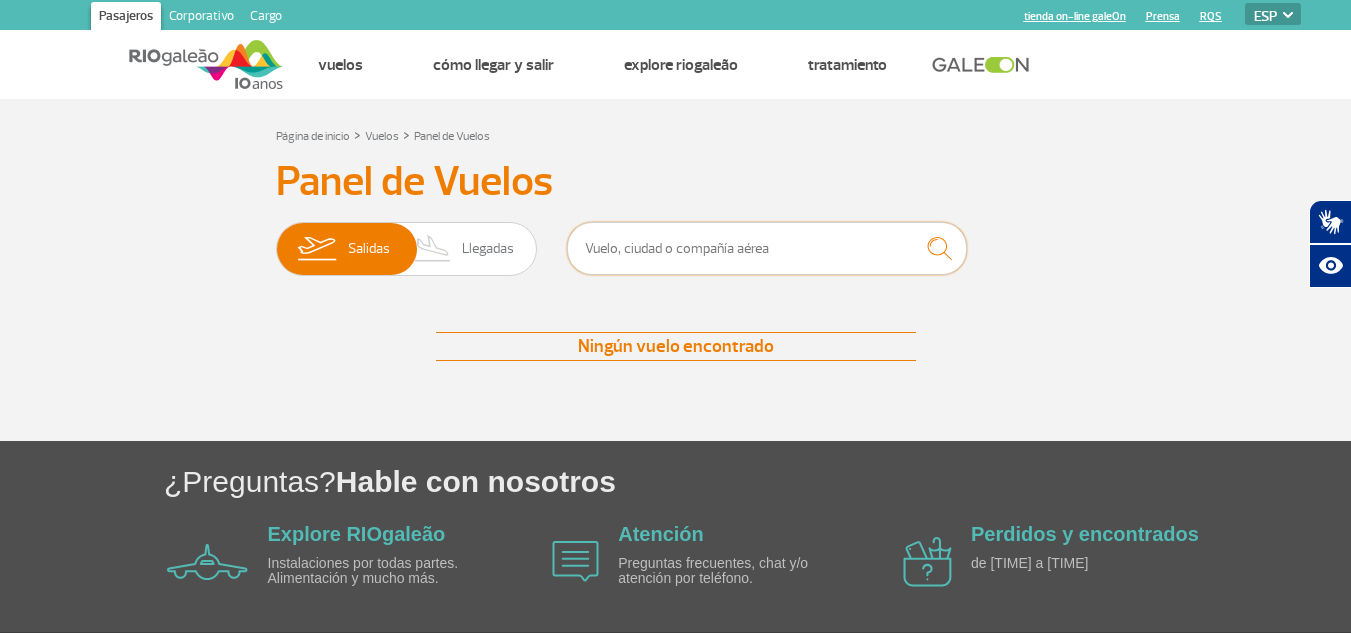 click at bounding box center (767, 248) 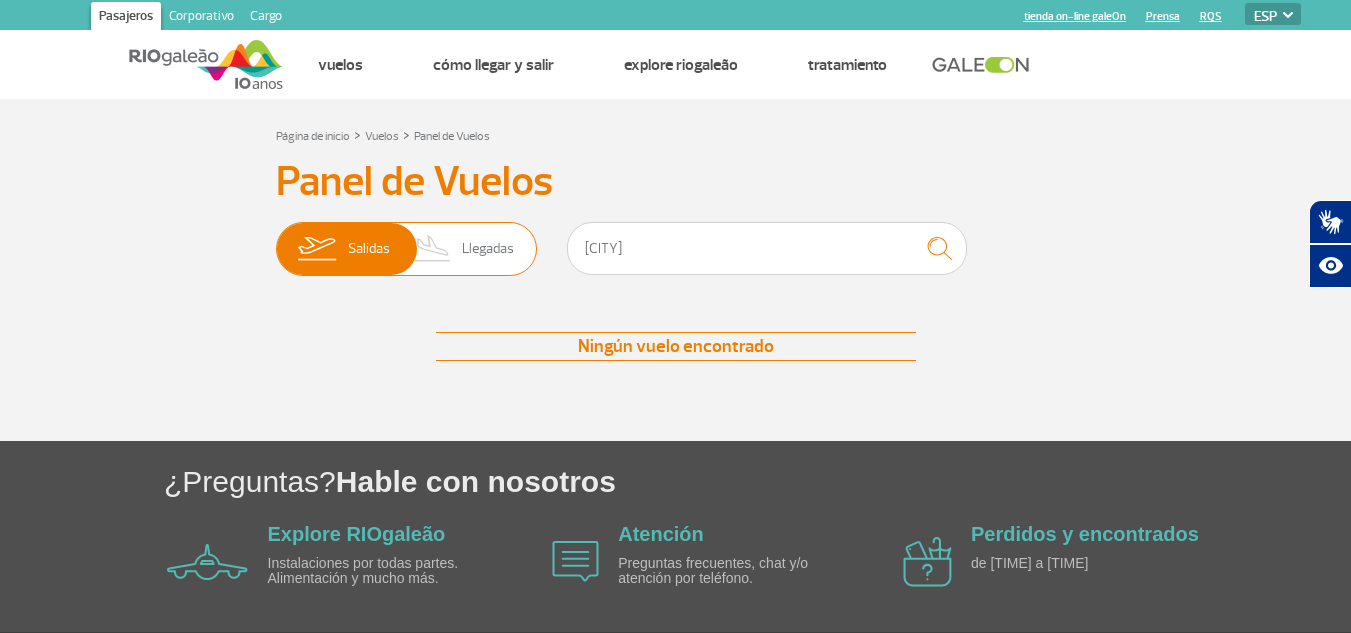 click on "Llegadas" at bounding box center (488, 249) 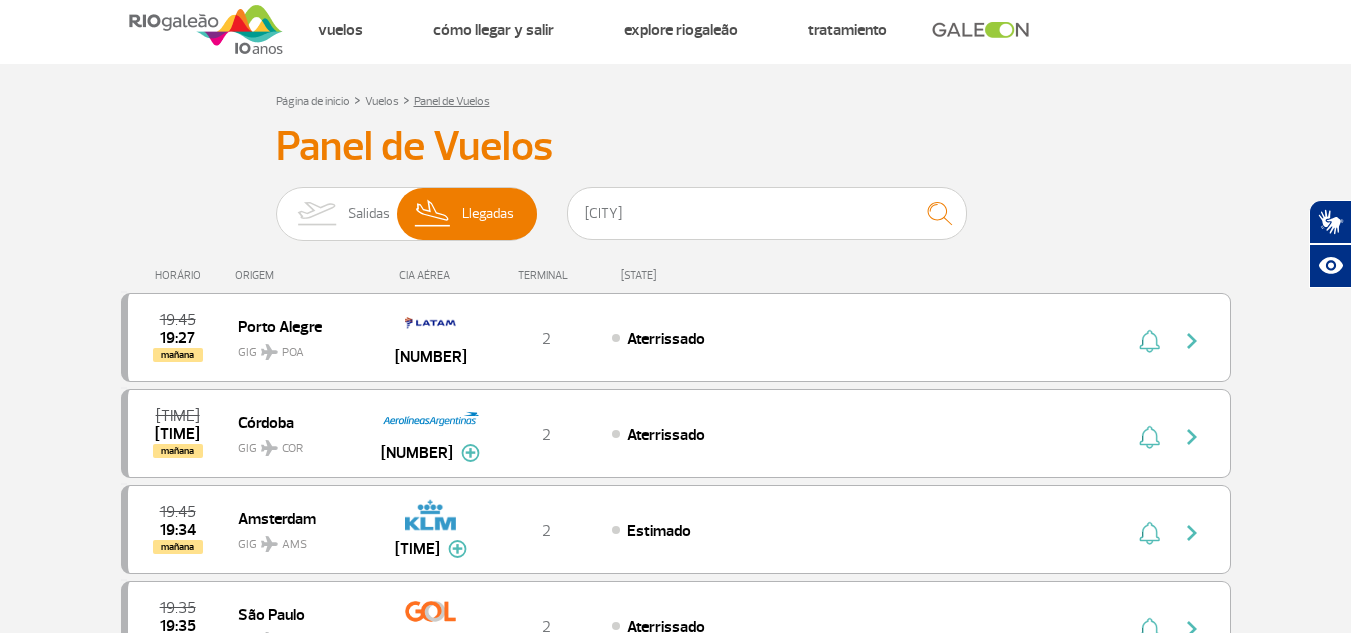 scroll, scrollTop: 0, scrollLeft: 0, axis: both 